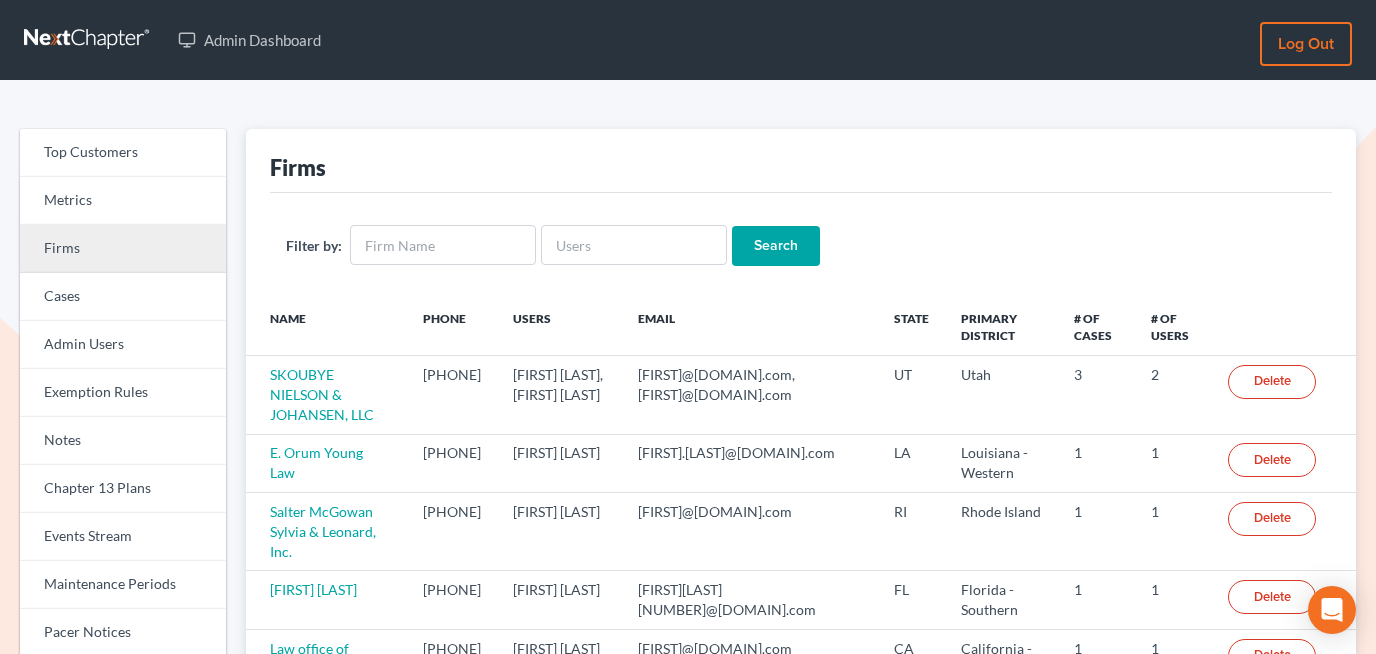 scroll, scrollTop: 0, scrollLeft: 0, axis: both 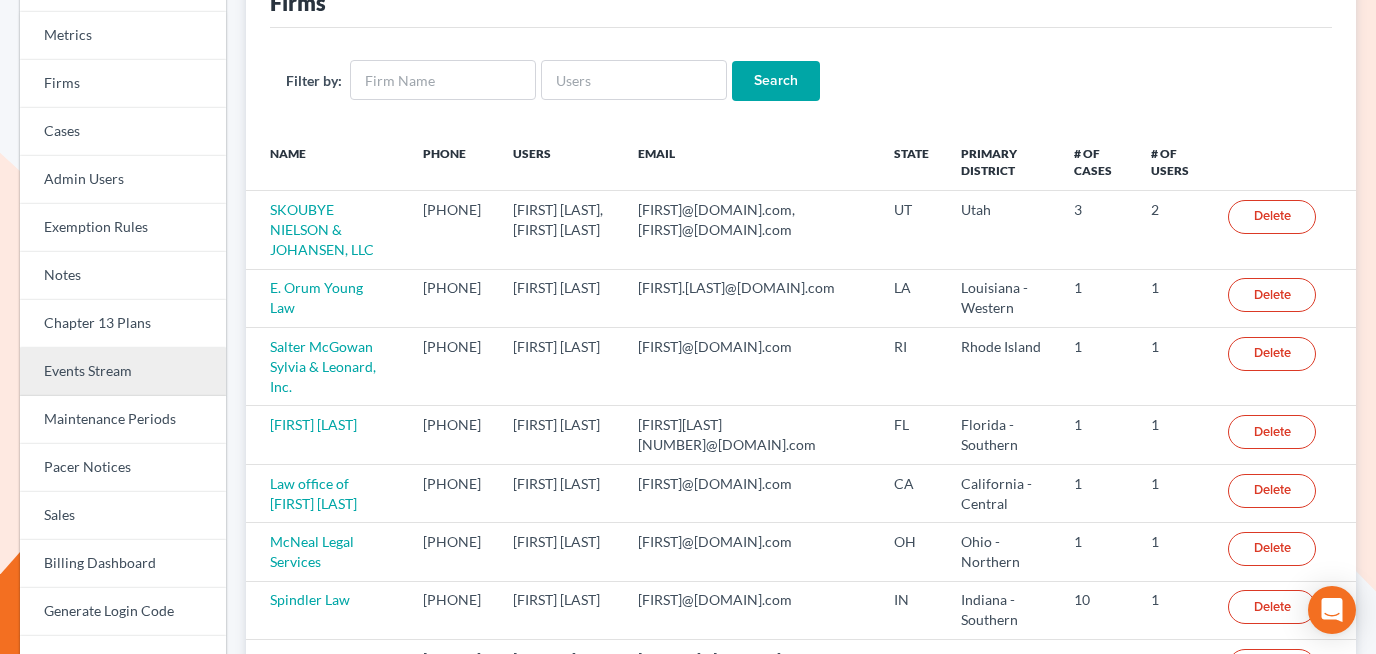 click on "Events Stream" at bounding box center (123, 372) 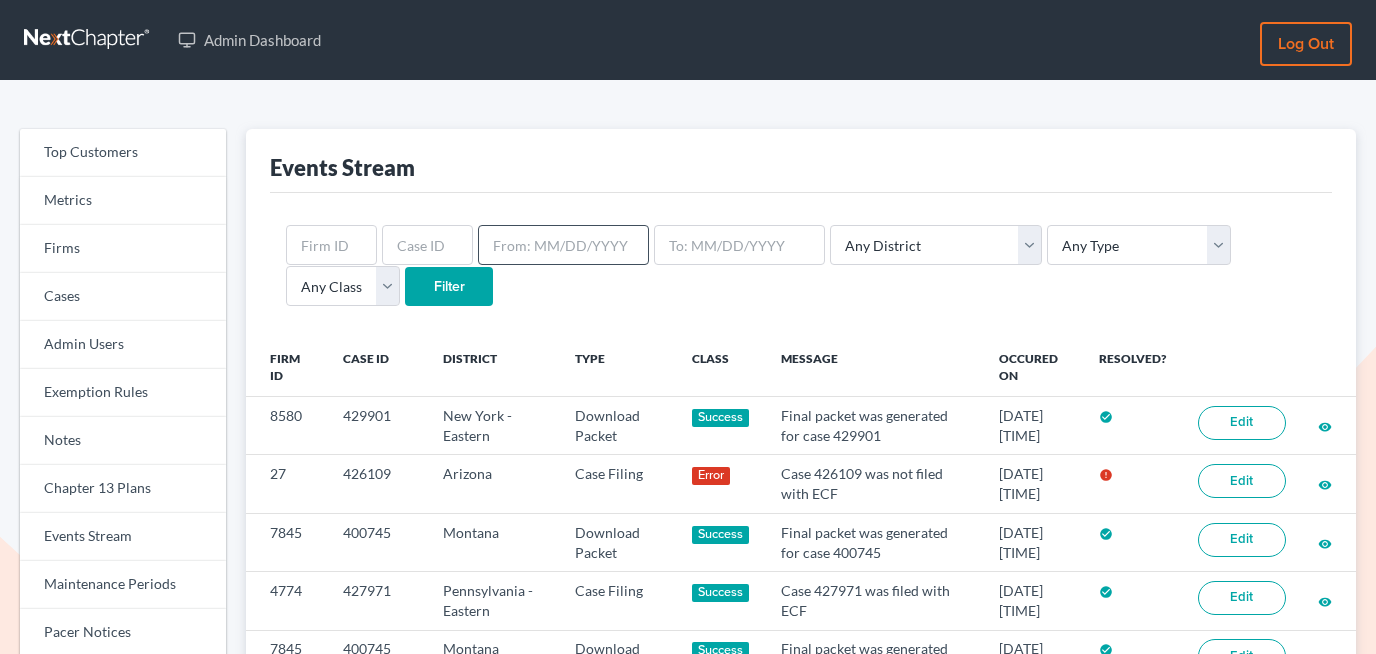 scroll, scrollTop: 0, scrollLeft: 0, axis: both 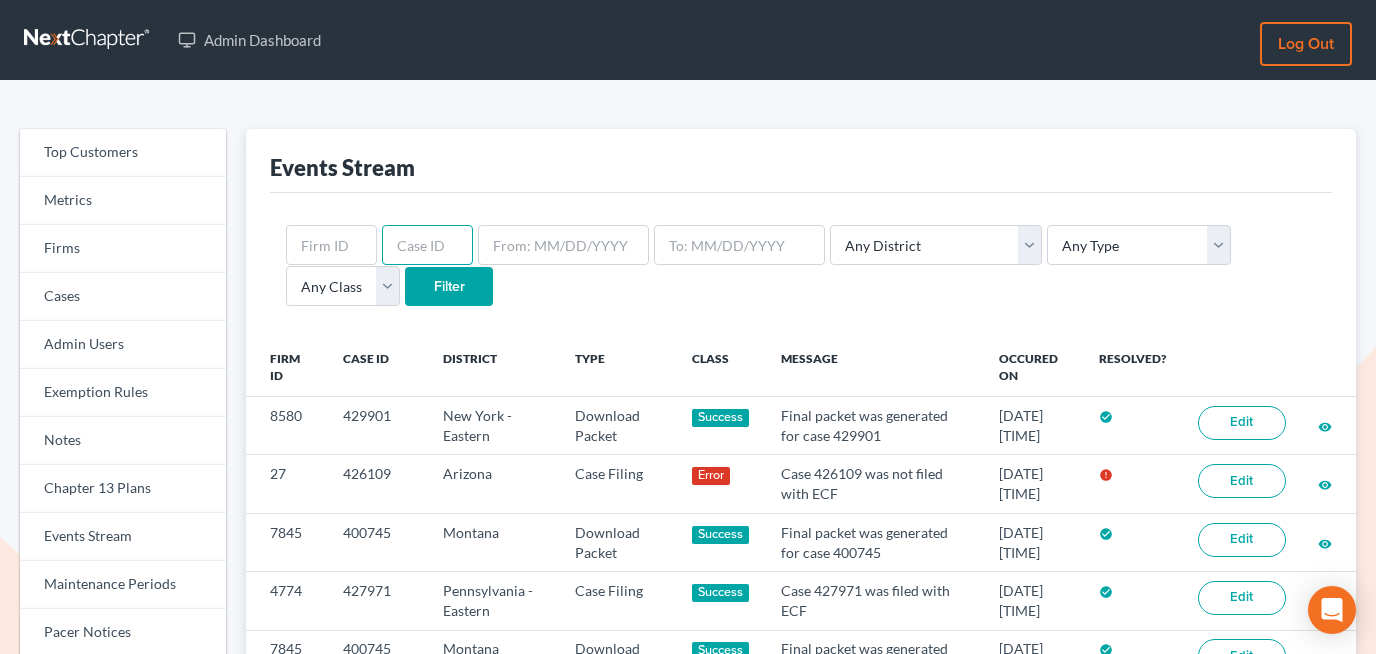 click at bounding box center [427, 245] 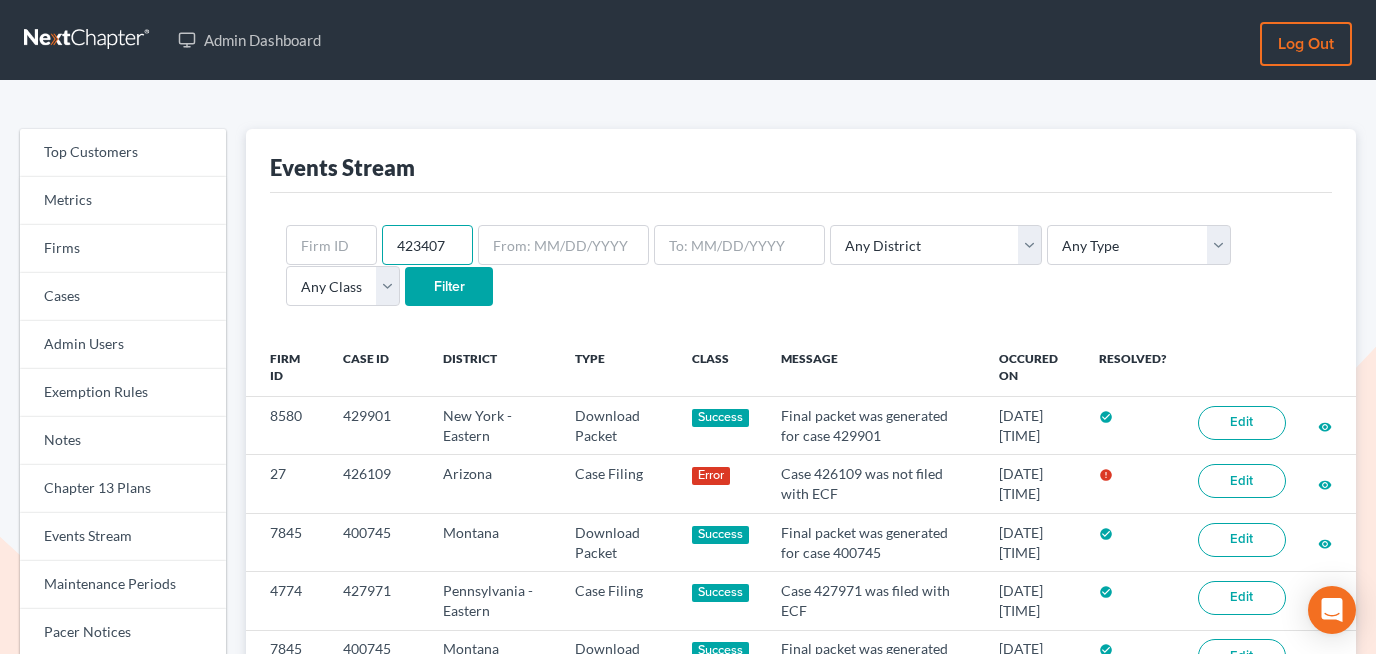 type on "423407" 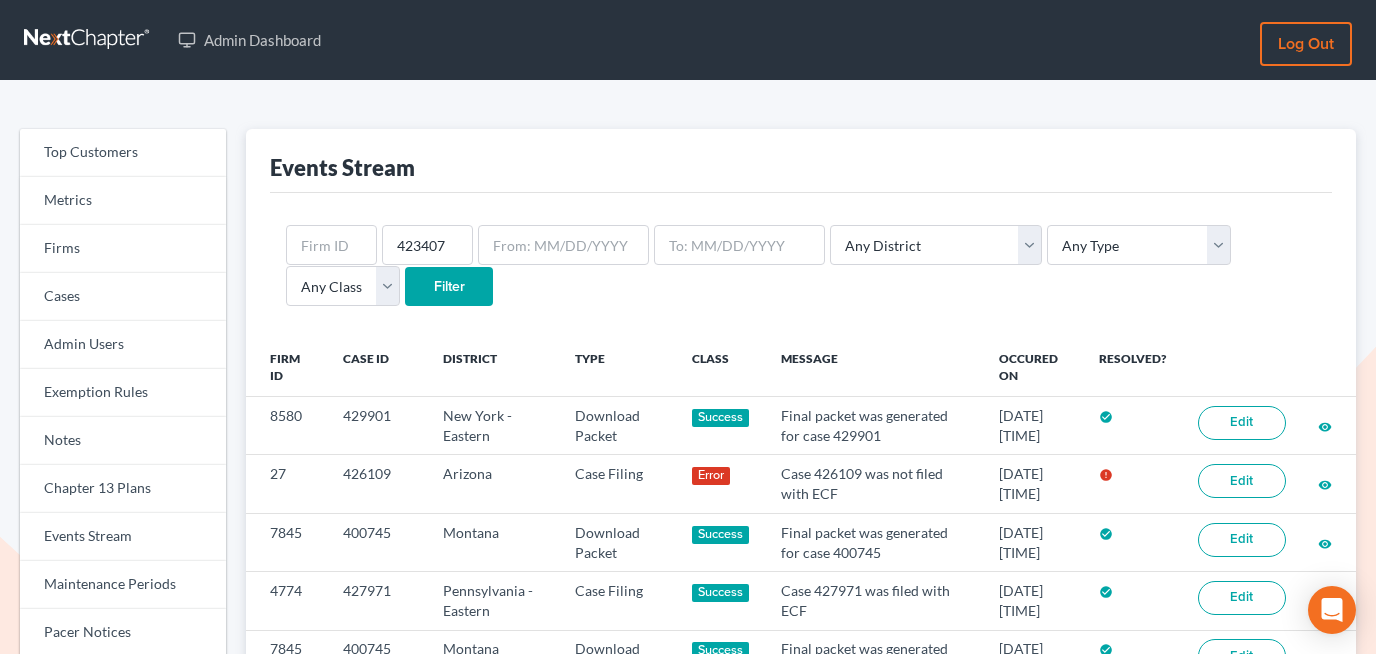click on "Filter" at bounding box center (449, 287) 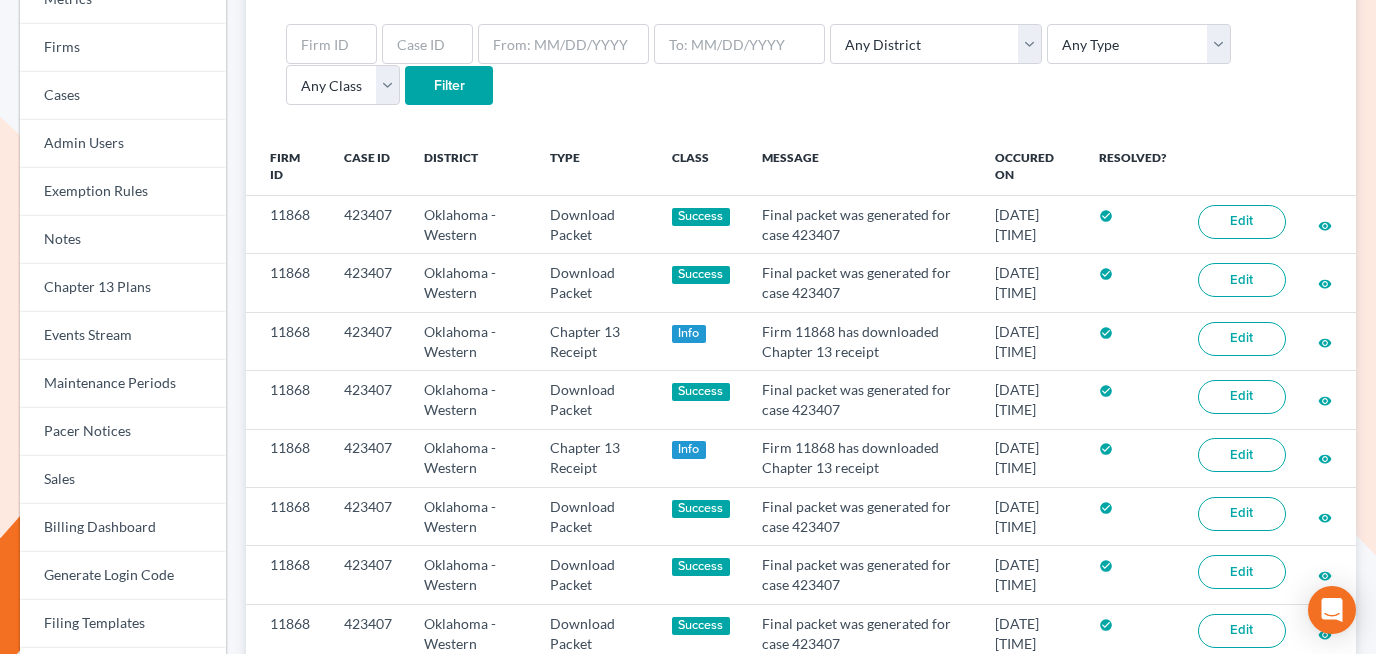 scroll, scrollTop: 202, scrollLeft: 0, axis: vertical 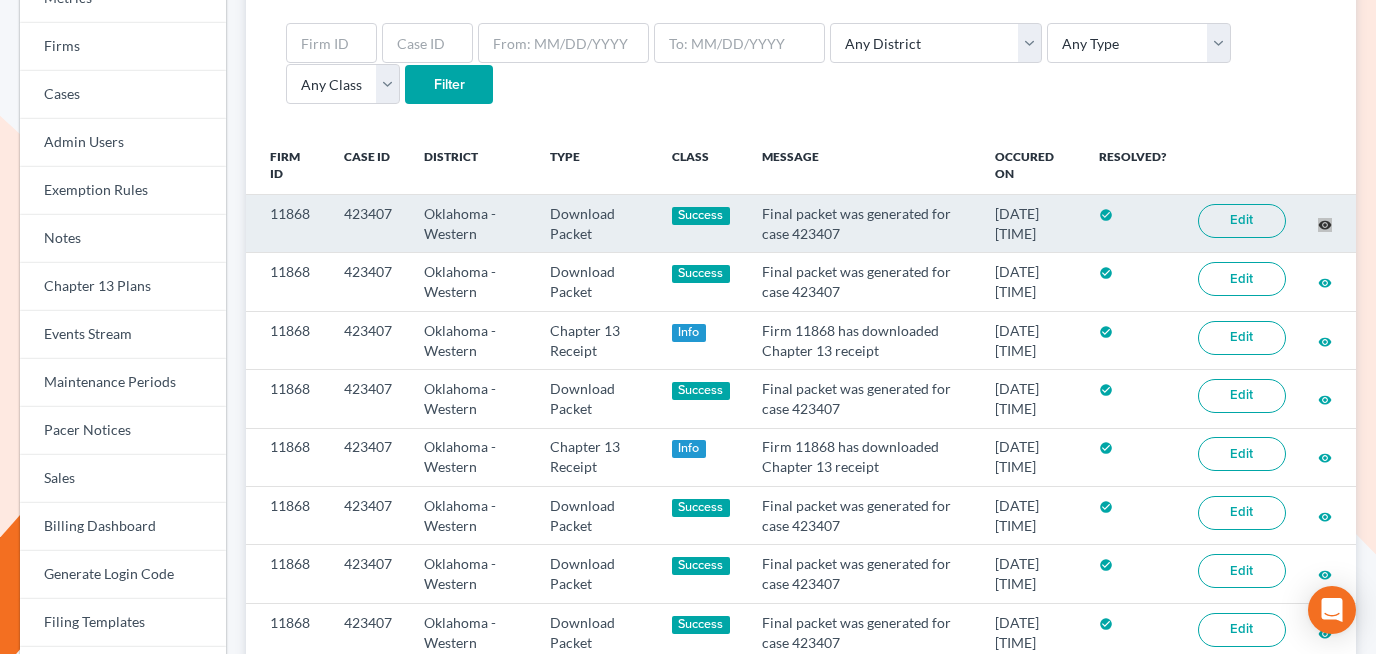 click on "Top Customers Metrics Firms Cases Admin Users Exemption Rules Notes Chapter 13 Plans Events Stream Maintenance Periods Pacer Notices Sales Billing Dashboard Generate Login Code Filing Templates Doc Creator Templates Sali Fields Virtual Paralegal Offers Virtual Paralegal Cases System Settings Mail Templates Downloads Events Stream Any District Alabama - Middle
Alabama - Northern
Alabama - Southern
Alaska
Arizona
Arkansas - Eastern
Arkansas - Western
California - Central
California - Eastern
California - Northern
California - Southern
Colorado
Connecticut
Delaware
District of Columbia
Florida - Middle
Florida - Northern
Florida - Southern
Georgia - Middle
Georgia - Northern
Georgia - Southern
Guam
Hawaii
Idaho
Illinois - Central
Illinois - Northern
Illinois - Southern
Indiana - Northern
Indiana - Southern
Iowa - Northern
Iowa - Southern
Kansas
Kentucky
Kentucky - Eastern
Kentucky - Western
Louisiana - Eastern
Louisiana - Middle
Maine" at bounding box center [688, 463] 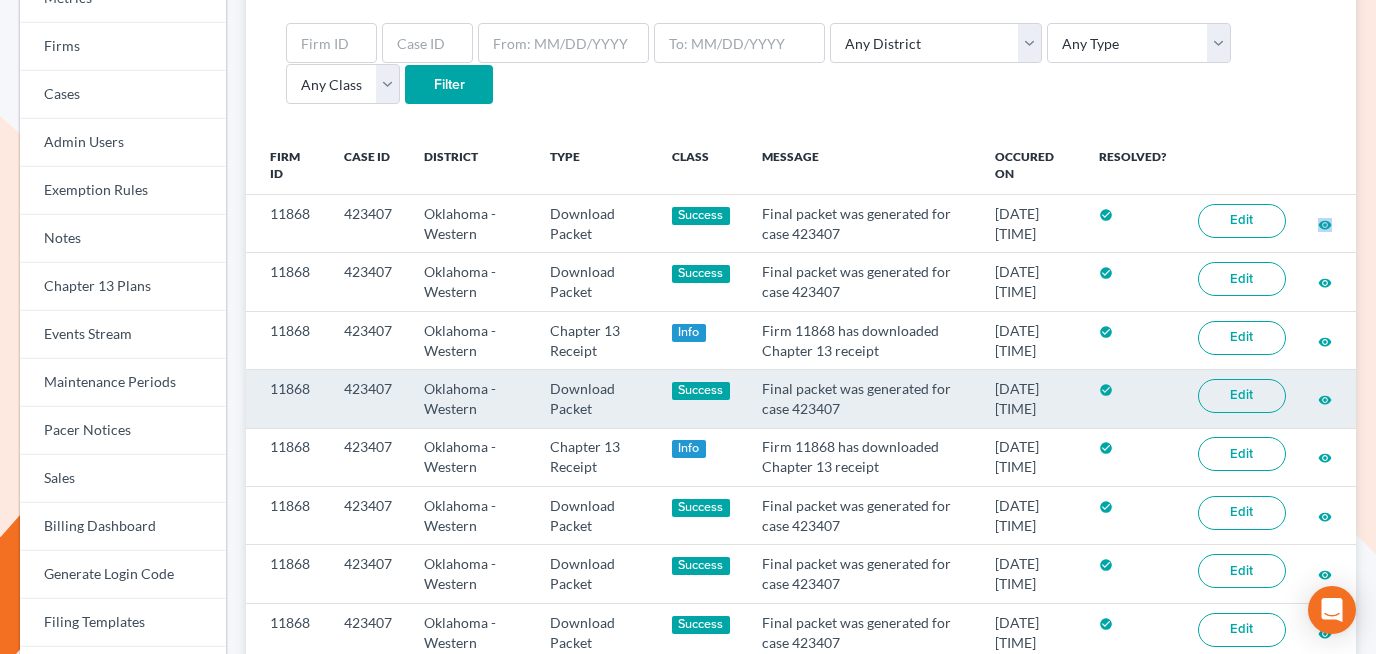 scroll, scrollTop: 205, scrollLeft: 0, axis: vertical 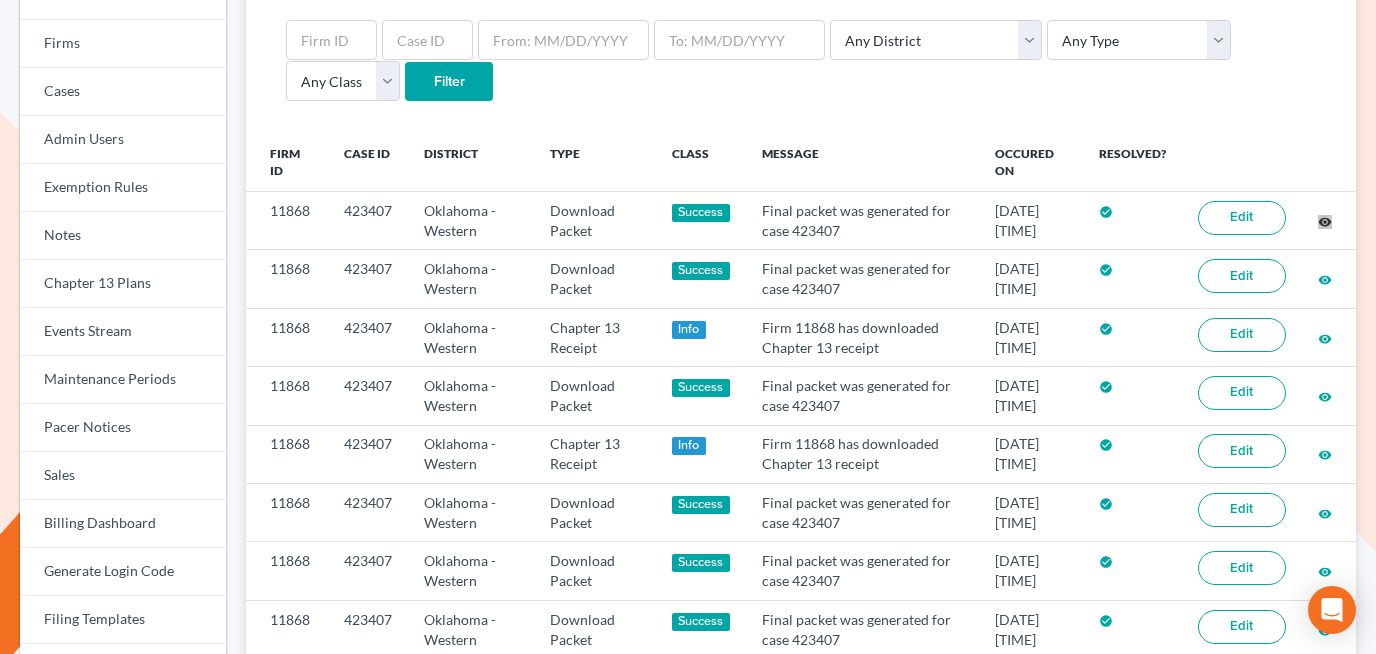 drag, startPoint x: 1319, startPoint y: 224, endPoint x: 483, endPoint y: 8, distance: 863.45355 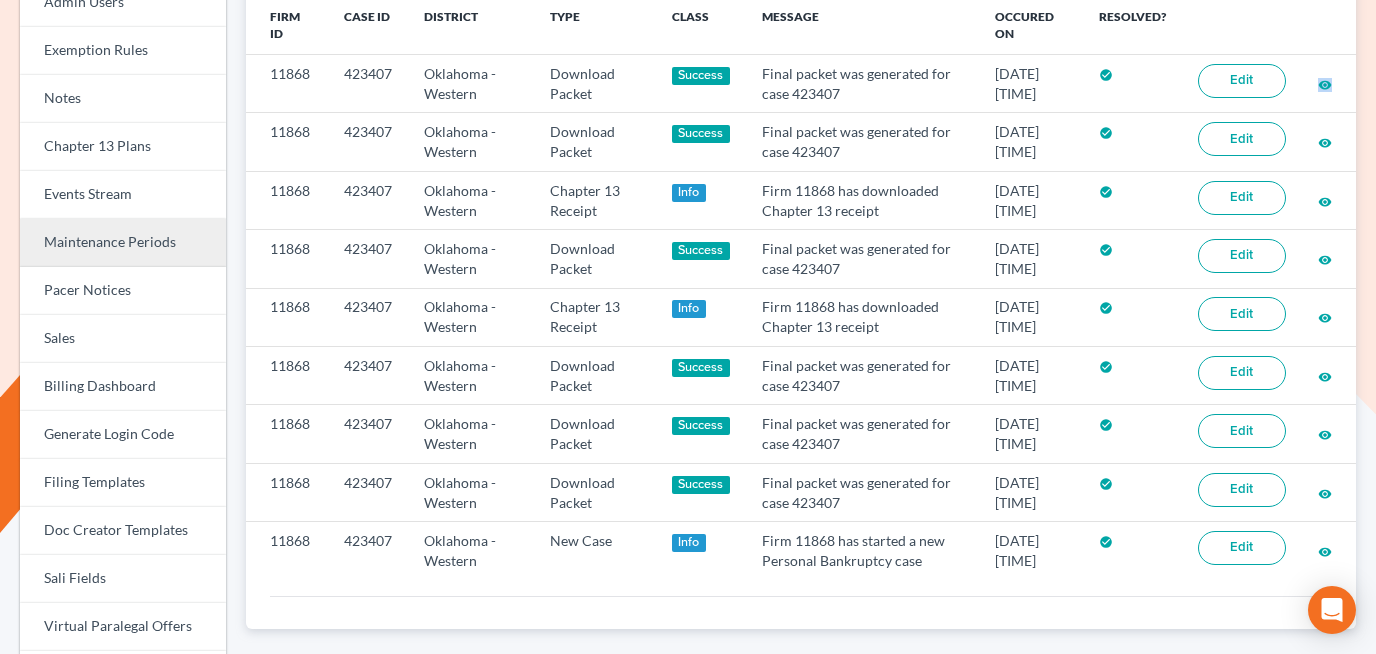 scroll, scrollTop: 343, scrollLeft: 0, axis: vertical 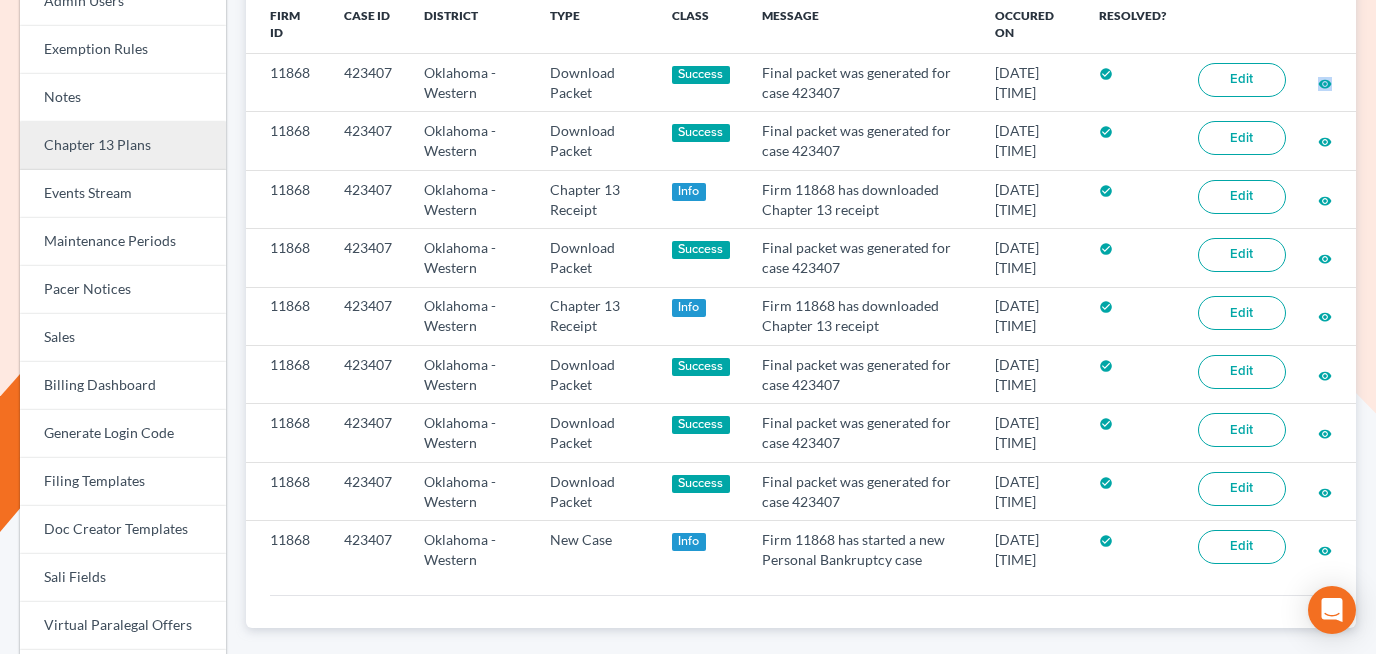 click on "Chapter 13 Plans" at bounding box center [123, 146] 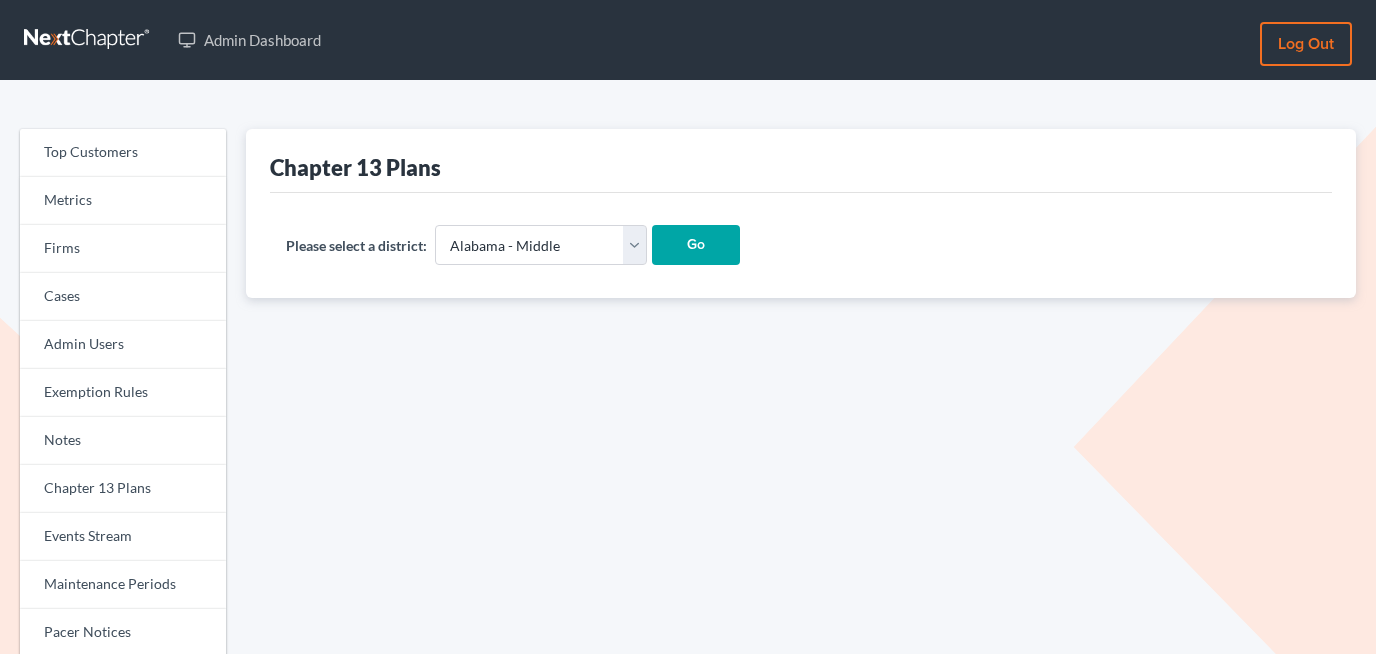 scroll, scrollTop: 0, scrollLeft: 0, axis: both 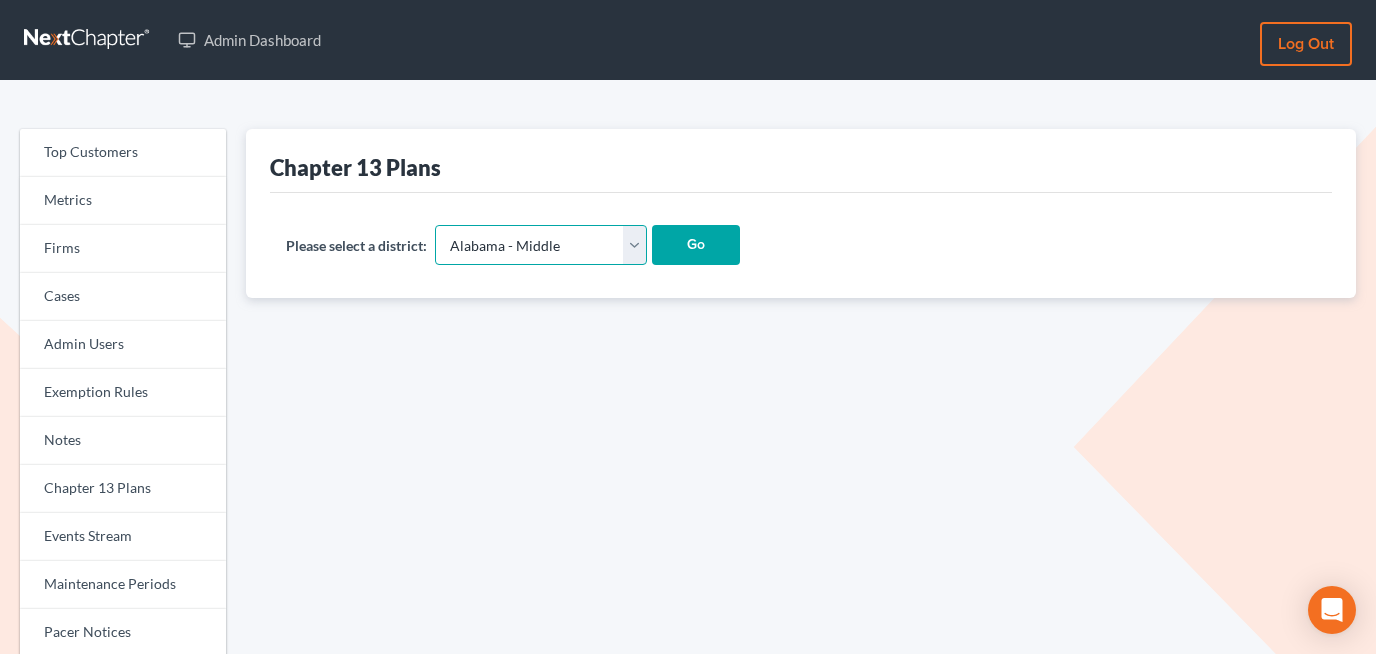 click on "[STATE] - Middle
[STATE] - Northern
[STATE] - Southern
[STATE]
[STATE]
[STATE] - Eastern
[STATE] - Western
[STATE] - Central
[STATE] - Eastern
[STATE] - Northern
[STATE] - Southern
[STATE]
[STATE]
[STATE]
[STATE]
[STATE] - Middle
[STATE] - Northern
[STATE] - Southern
[STATE] - Middle
[STATE] - Northern
[STATE] - Southern
Guam
[STATE]
[STATE]
[STATE] - Central
[STATE] - Northern
[STATE] - Southern
[STATE] - Northern
[STATE] - Southern
[STATE] - Northern
[STATE] - Southern
[STATE]
[STATE]
[STATE] - Eastern
[STATE] - Western
[STATE] - Eastern
[STATE] - Middle
[STATE] - Western
[STATE]
[STATE]
[STATE]
[STATE] - Eastern
[STATE] - Western
[STATE]
[STATE] - Northern
[STATE] - Southern
[STATE] - Eastern
[STATE] - Western
[STATE]
[STATE]
[STATE]
[STATE]
[STATE]
[STATE]
[STATE] - Eastern
[STATE] - Northern
[STATE] - Southern" at bounding box center [541, 245] 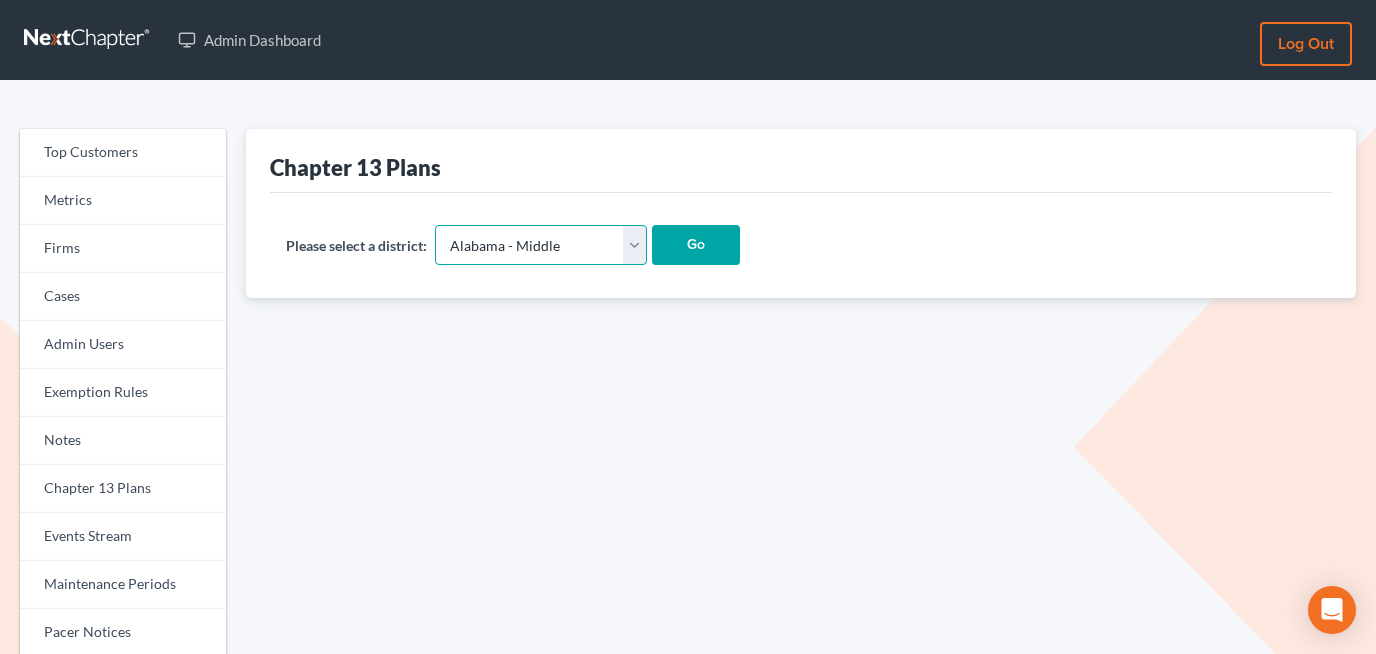 select on "66" 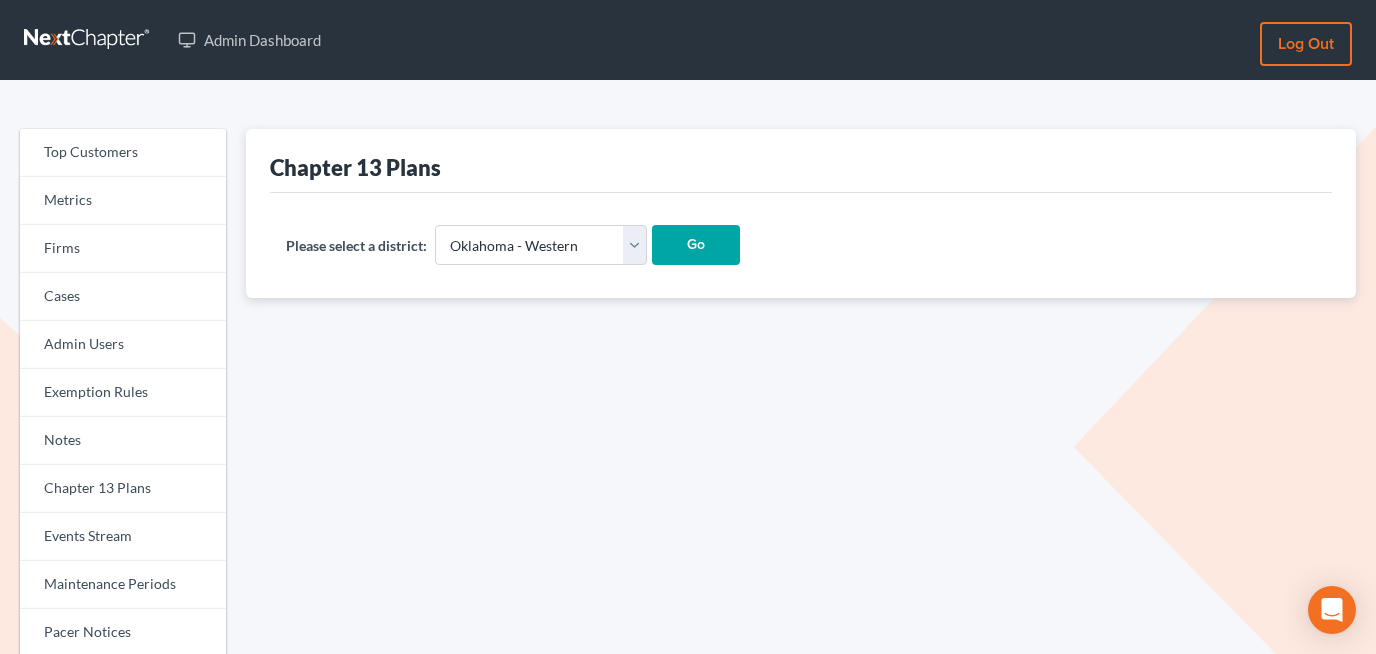 click on "Go" at bounding box center (696, 245) 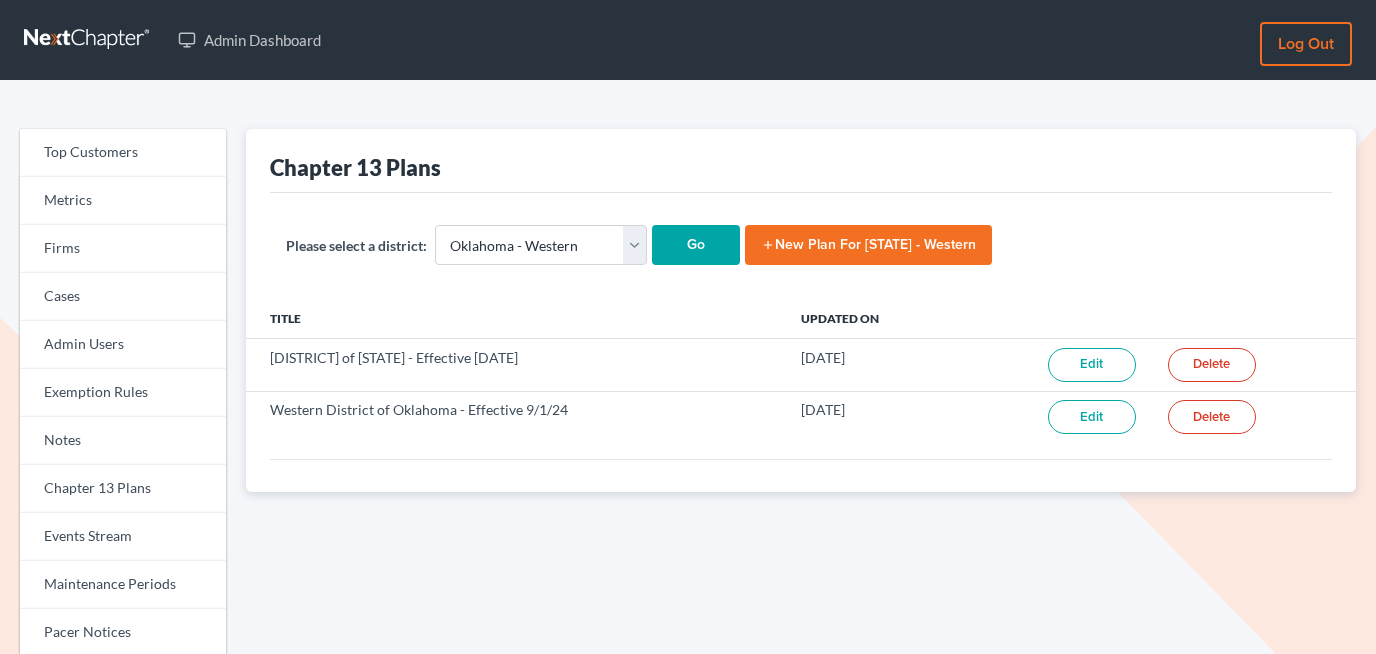 scroll, scrollTop: 0, scrollLeft: 0, axis: both 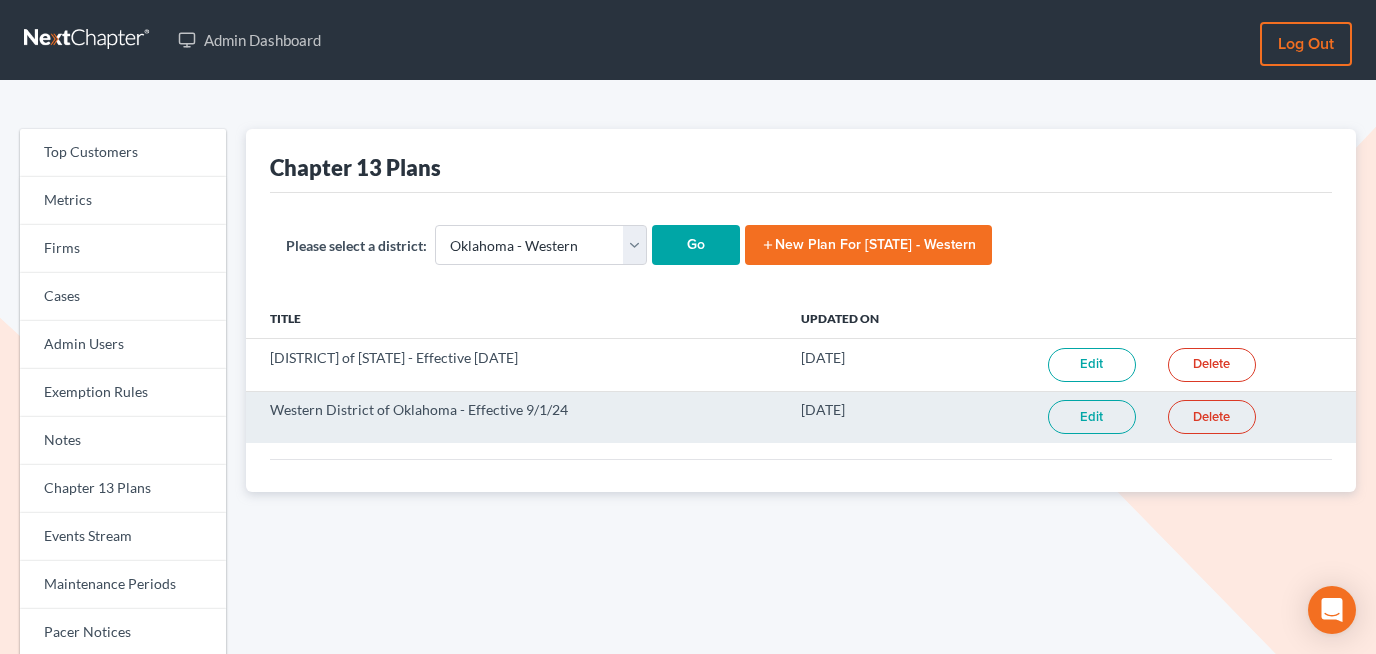 click on "Edit" at bounding box center (1092, 417) 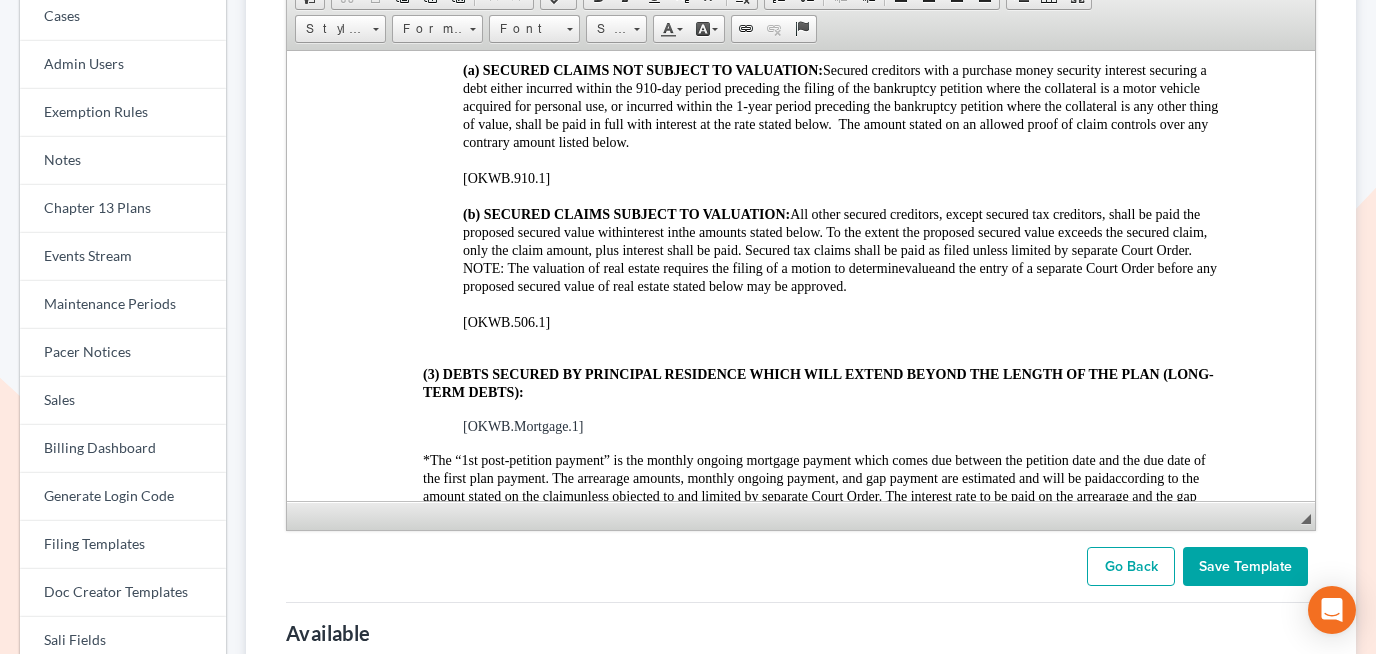 scroll, scrollTop: 0, scrollLeft: 0, axis: both 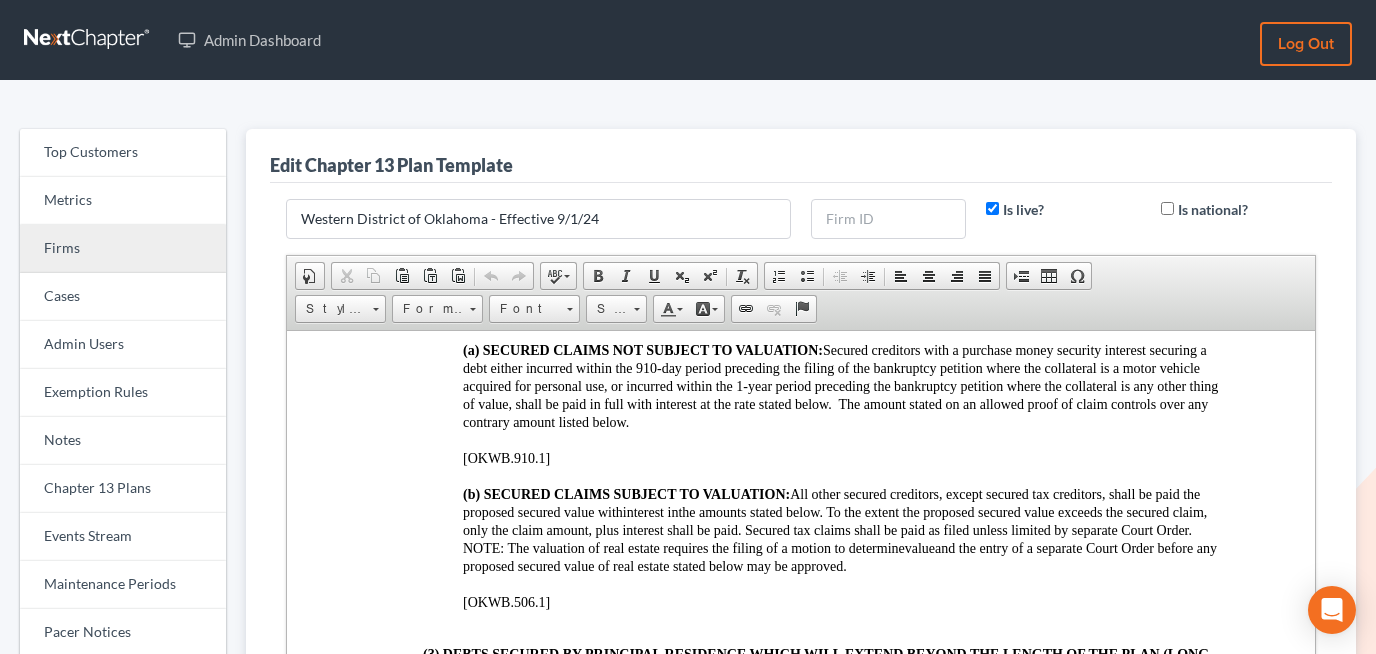 click on "Firms" at bounding box center (123, 249) 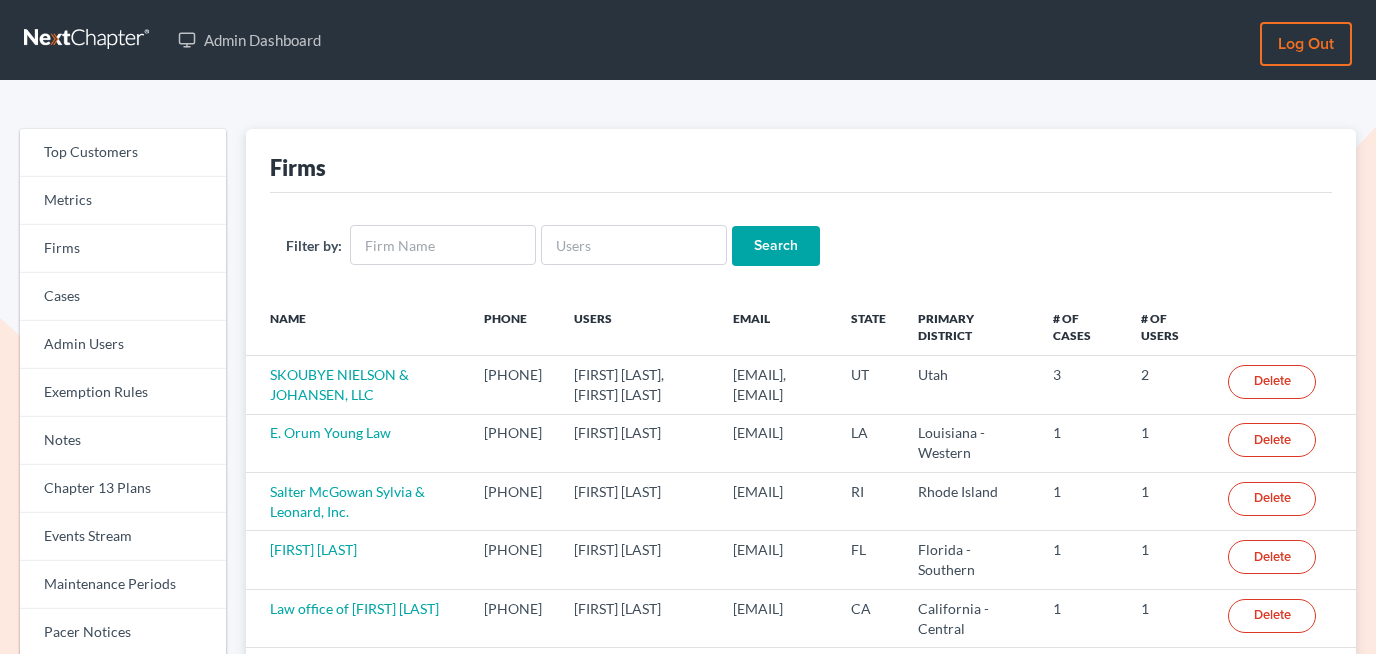 scroll, scrollTop: 0, scrollLeft: 0, axis: both 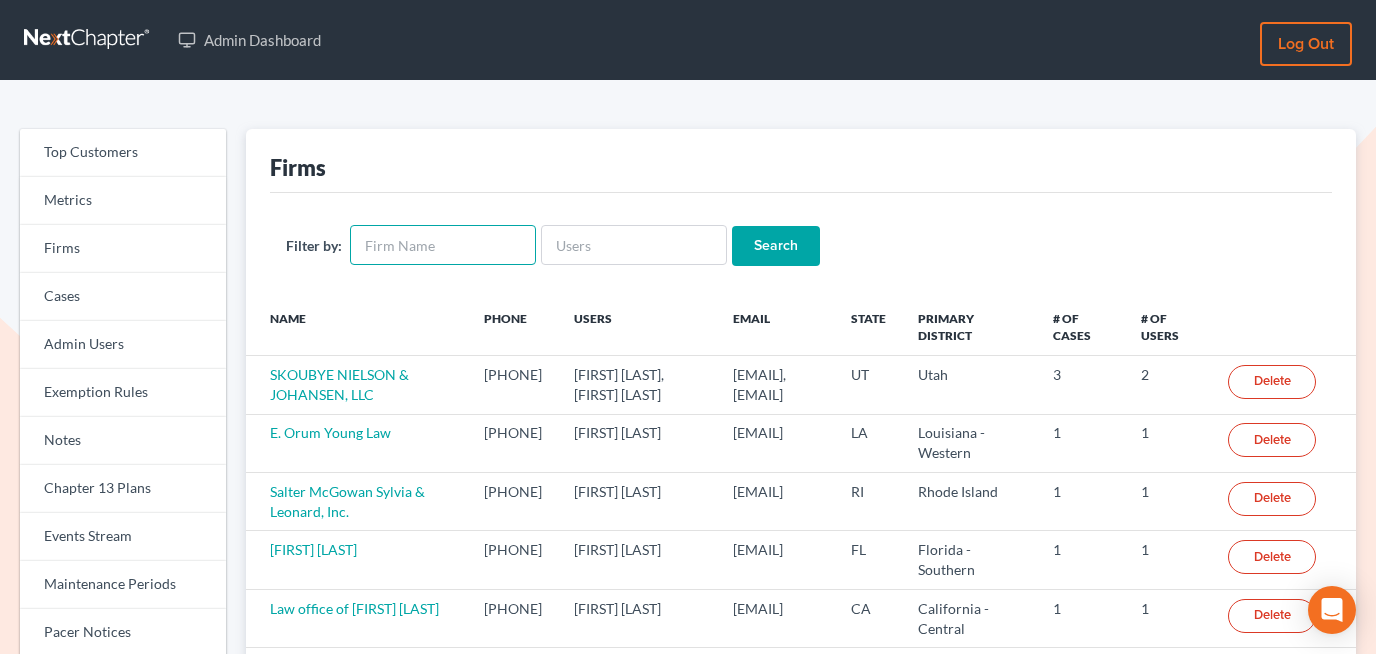 click at bounding box center [443, 245] 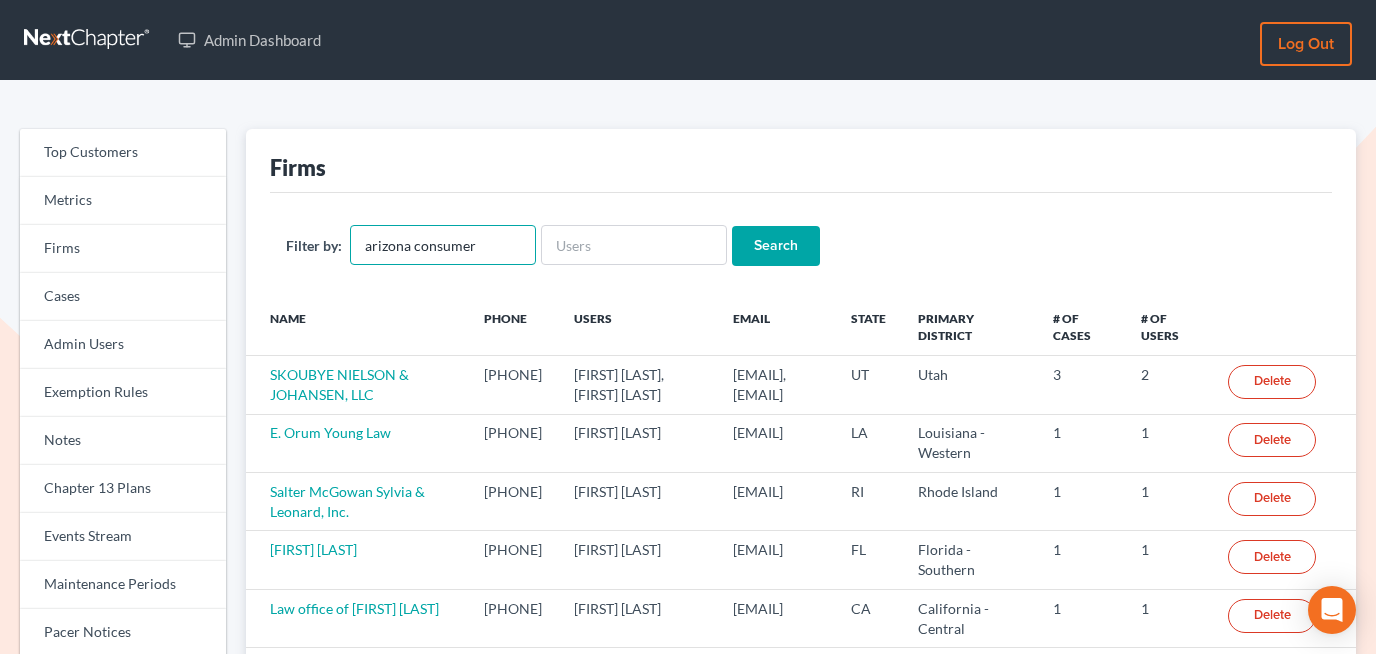 type on "arizona consumer" 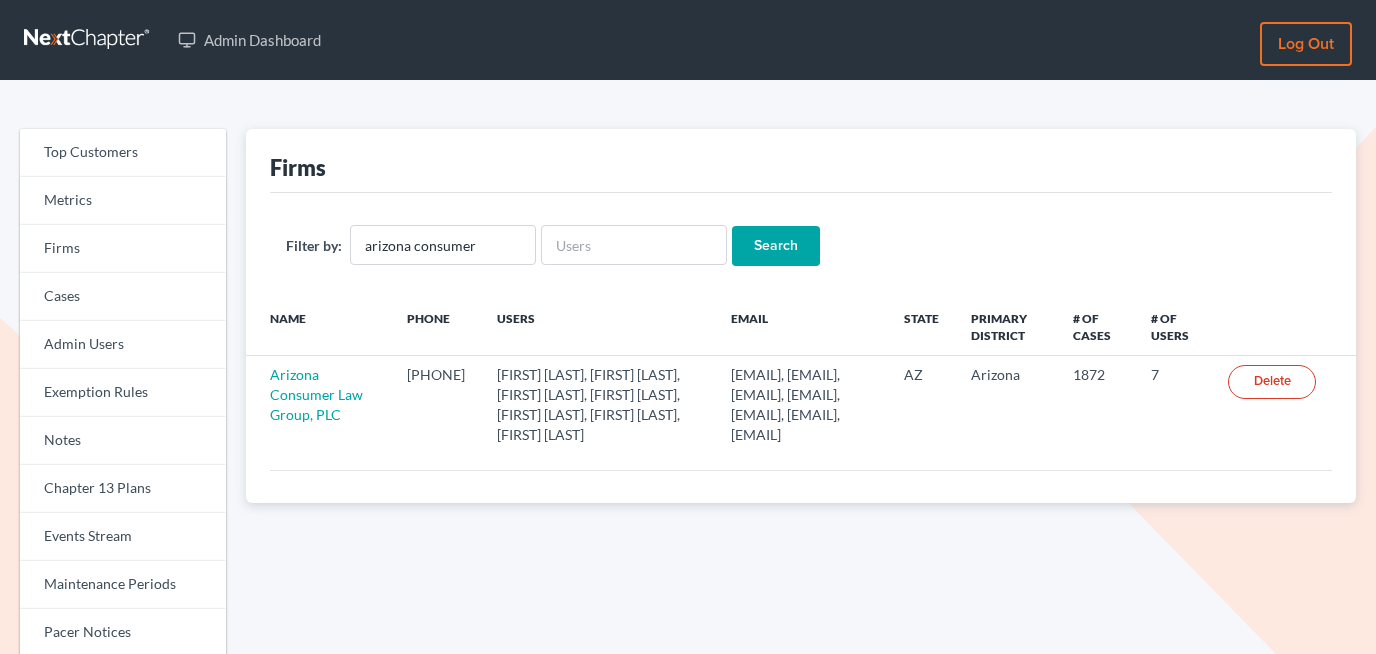 scroll, scrollTop: 0, scrollLeft: 0, axis: both 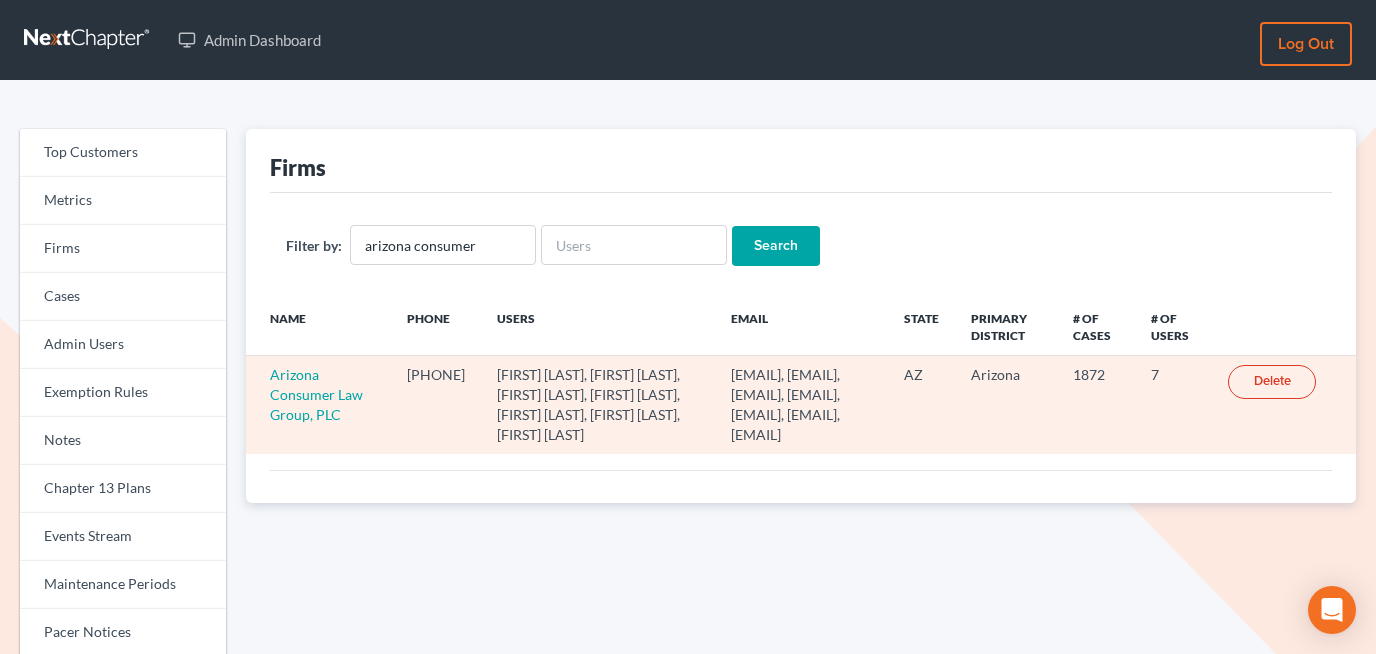 drag, startPoint x: 634, startPoint y: 378, endPoint x: 785, endPoint y: 474, distance: 178.93295 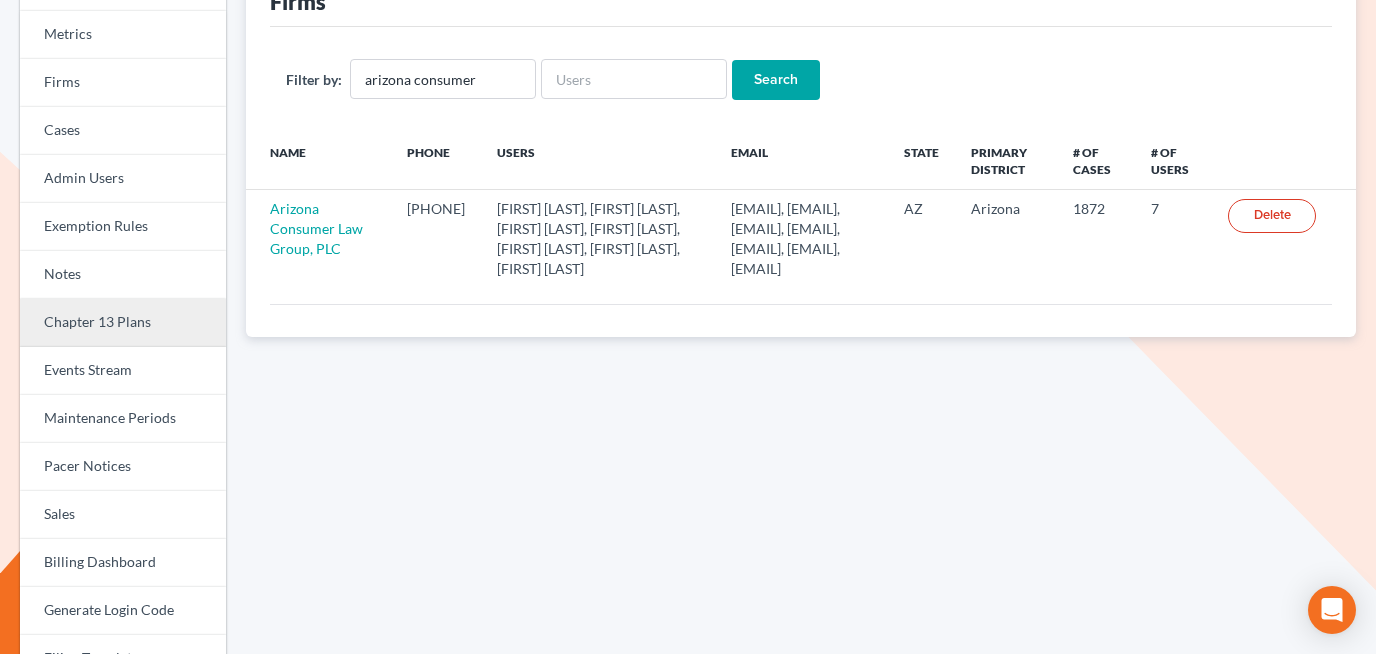 scroll, scrollTop: 167, scrollLeft: 0, axis: vertical 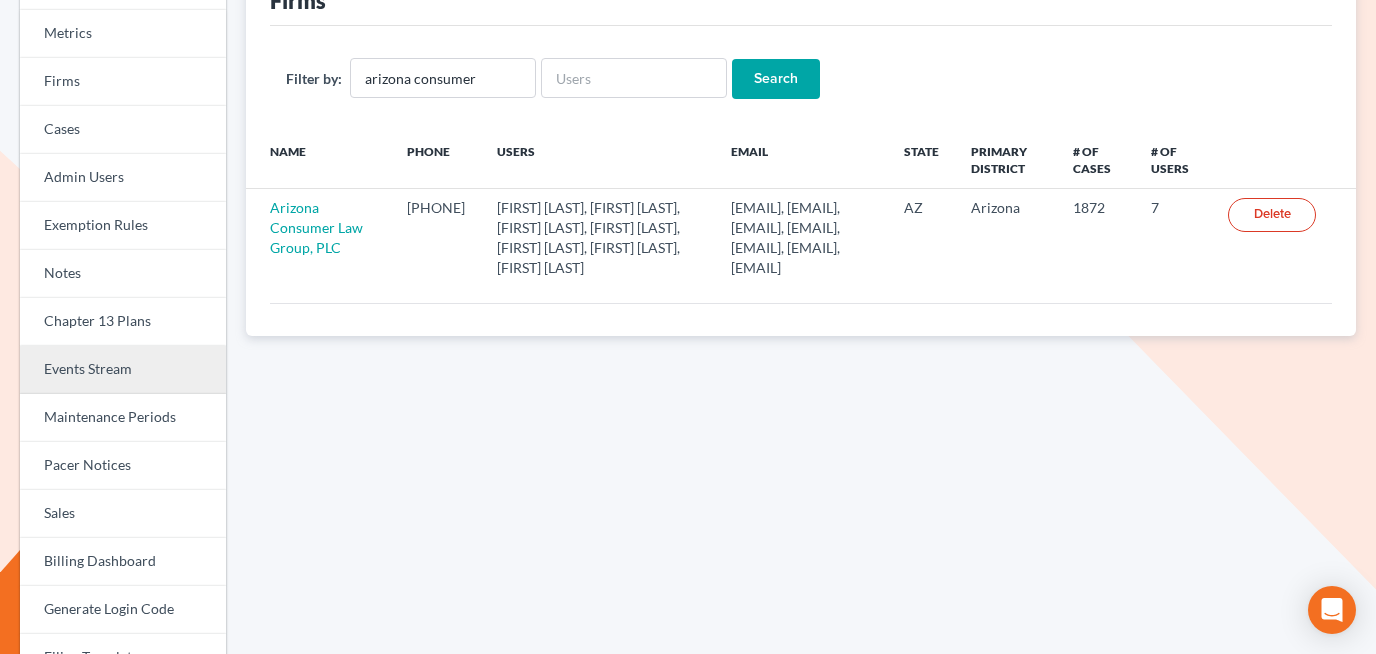 click on "Events Stream" at bounding box center (123, 370) 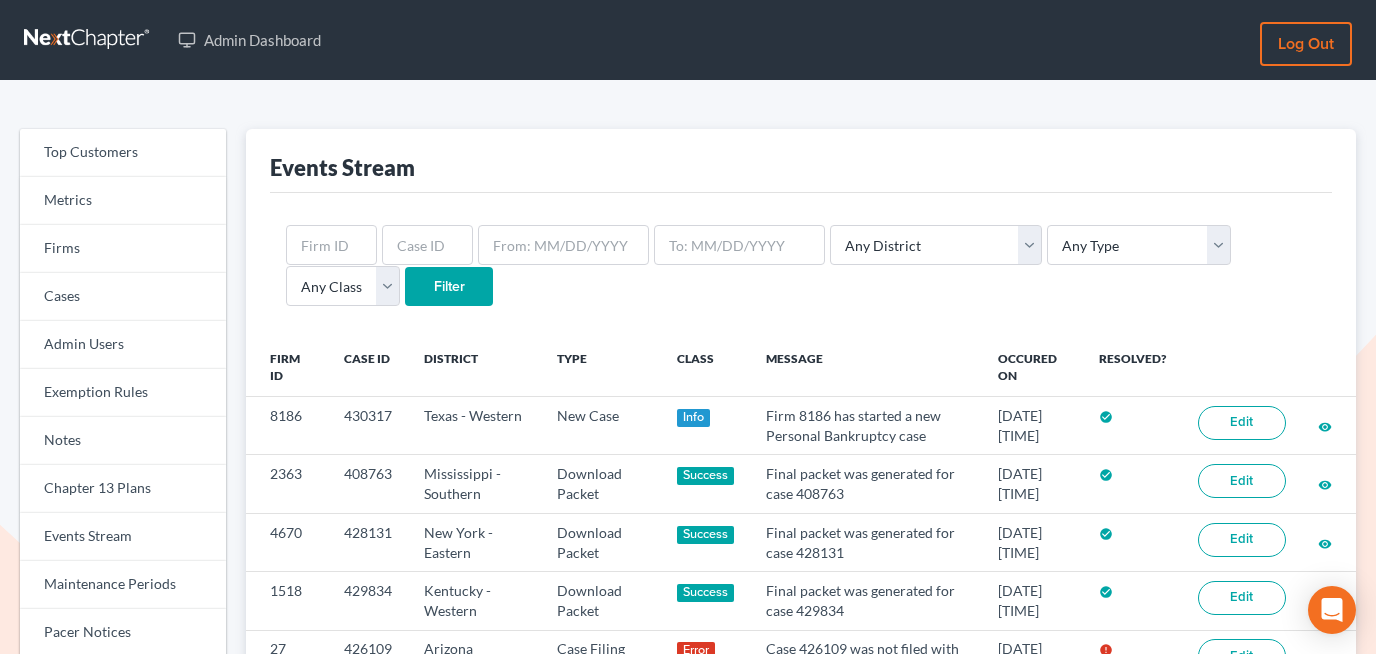 scroll, scrollTop: 0, scrollLeft: 0, axis: both 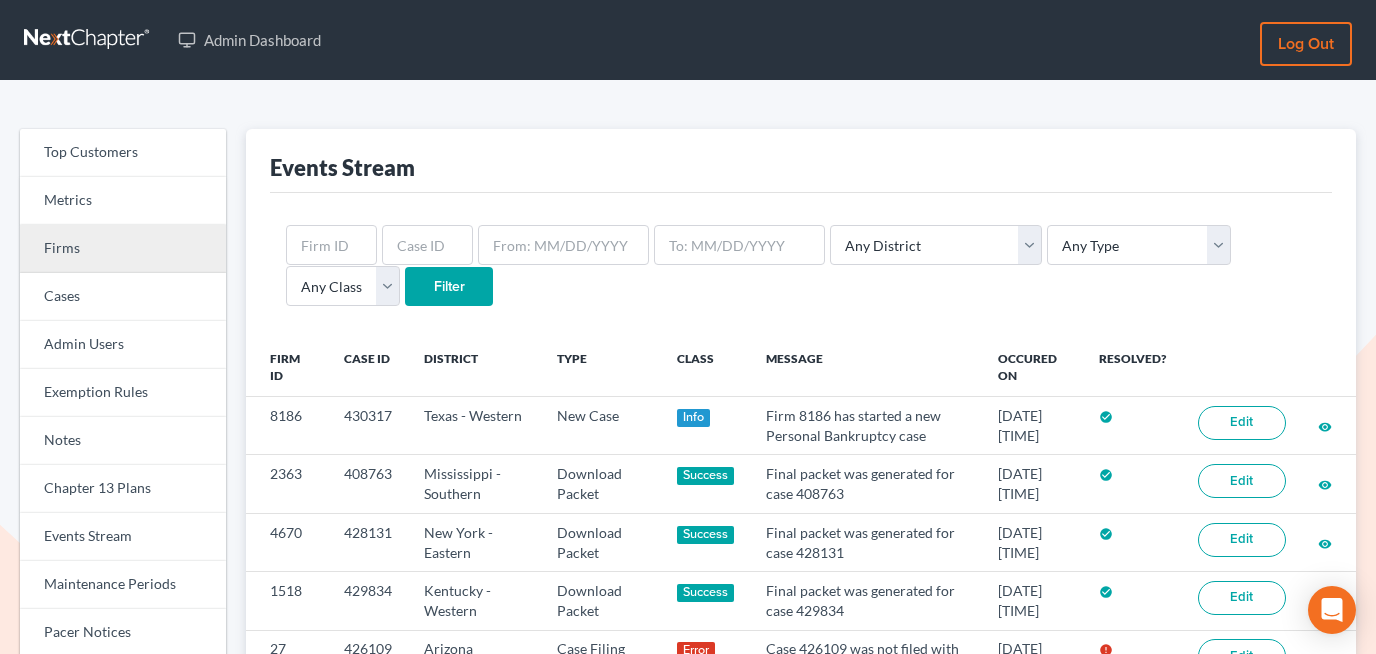 click on "Firms" at bounding box center [123, 249] 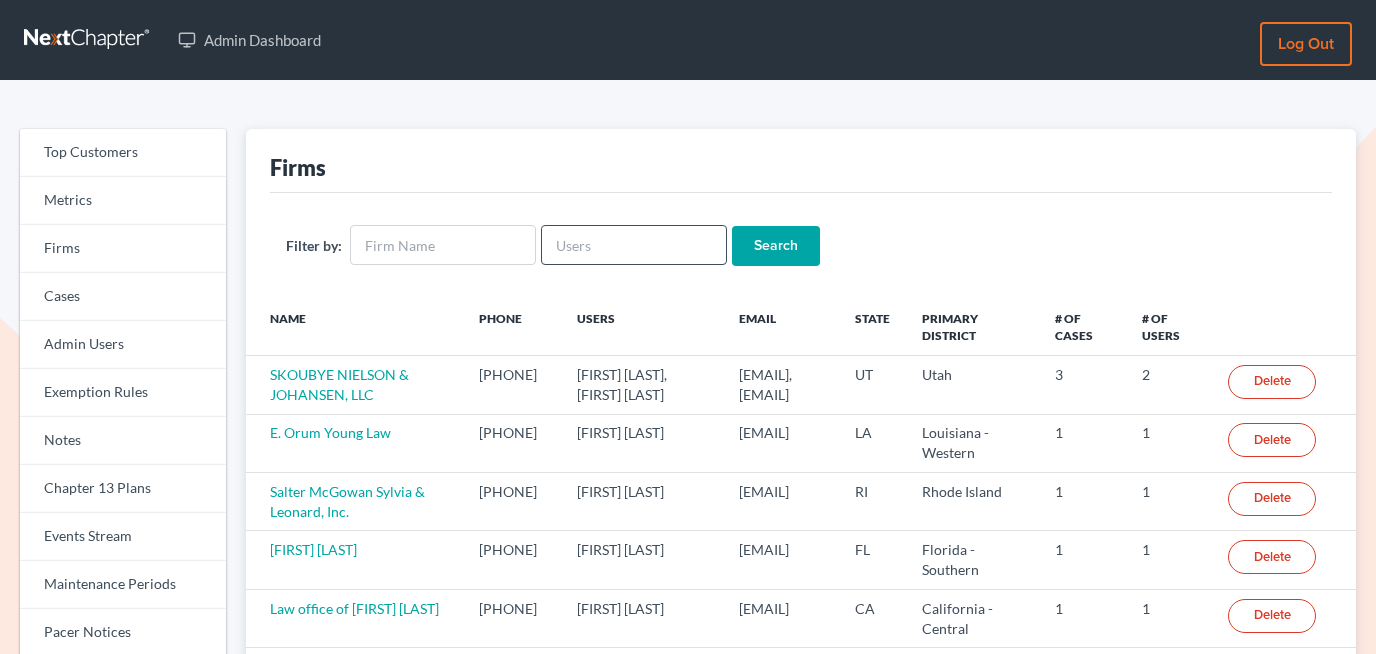 scroll, scrollTop: 0, scrollLeft: 0, axis: both 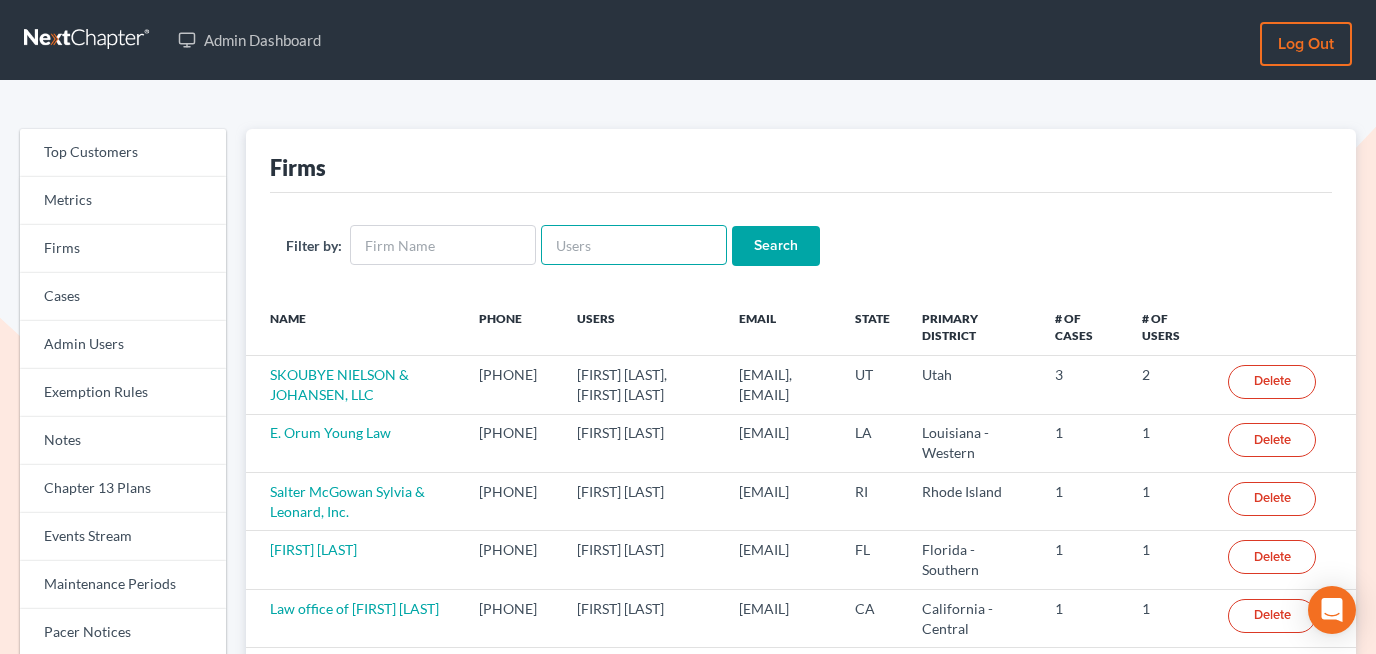 click at bounding box center (634, 245) 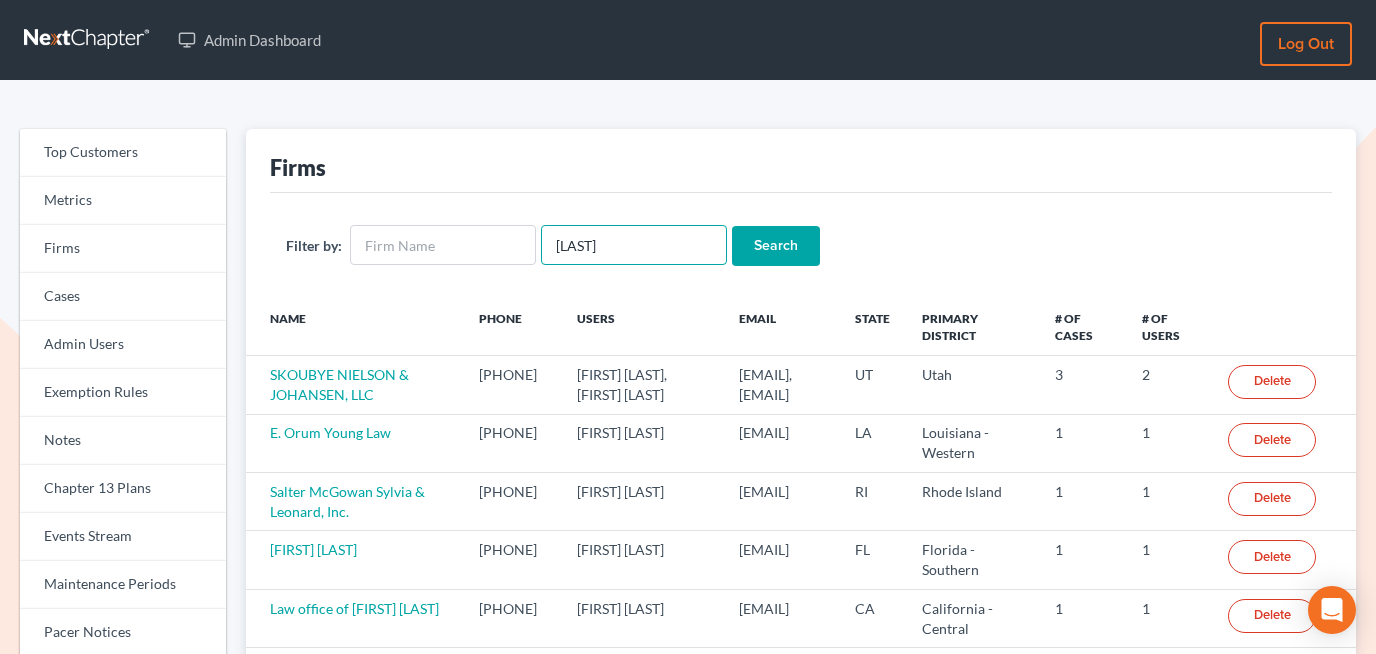 type on "[LAST]" 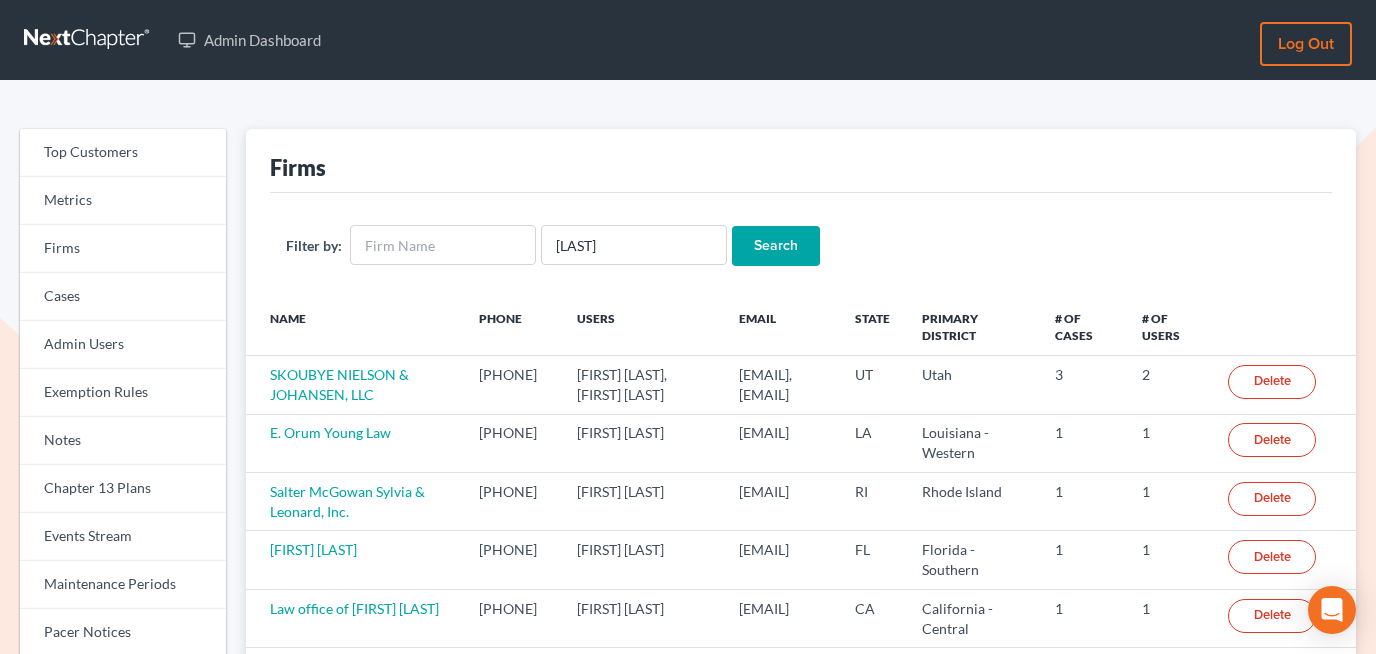 click on "Search" at bounding box center [776, 246] 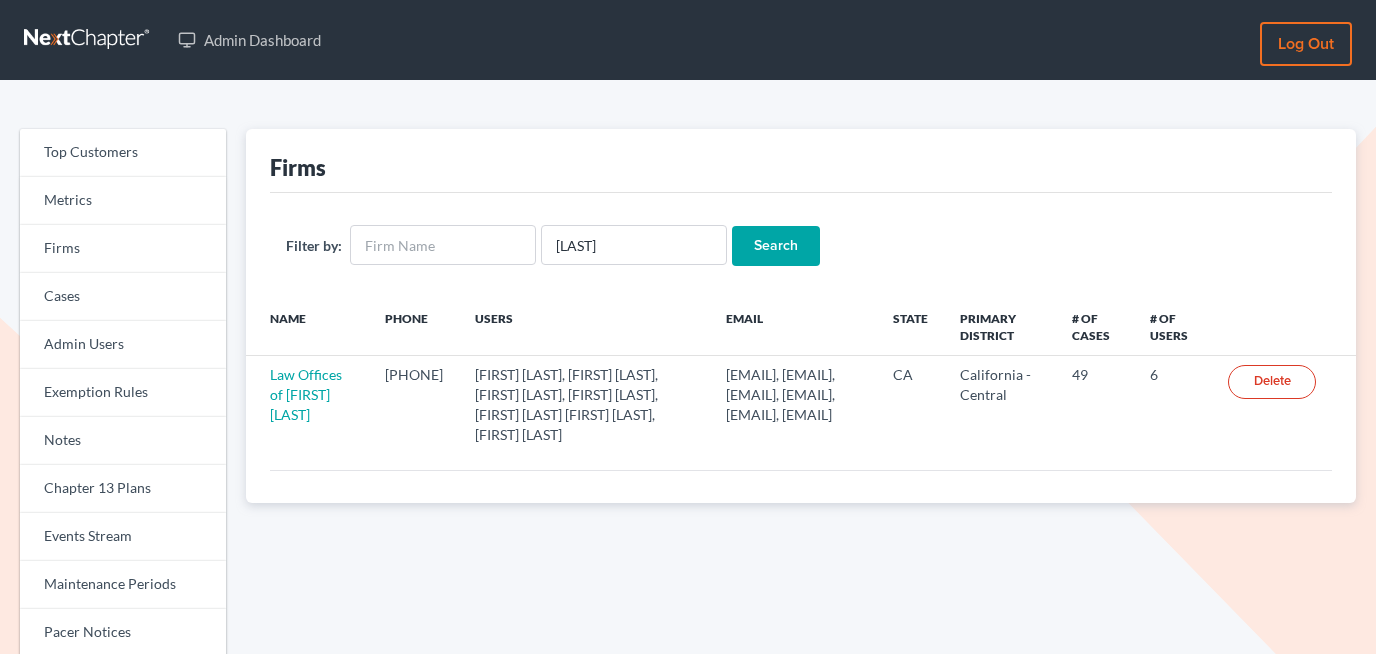 scroll, scrollTop: 0, scrollLeft: 0, axis: both 